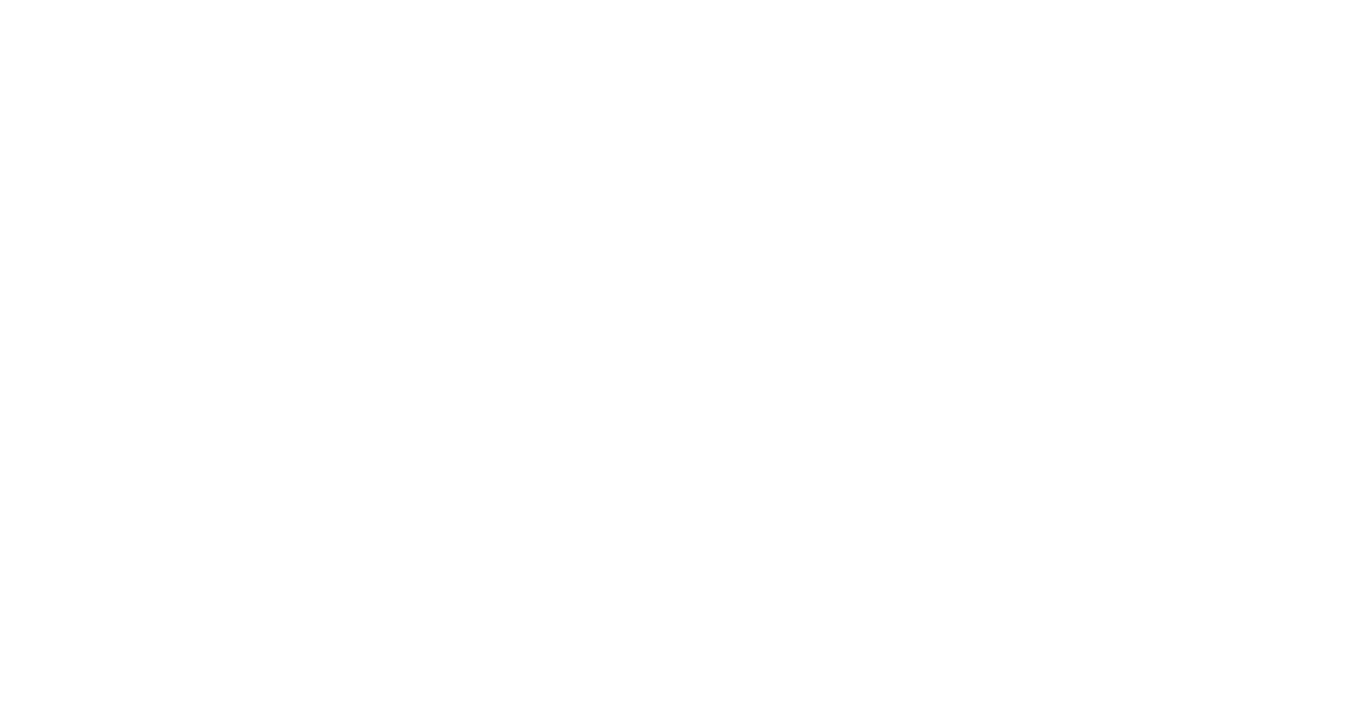 scroll, scrollTop: 0, scrollLeft: 0, axis: both 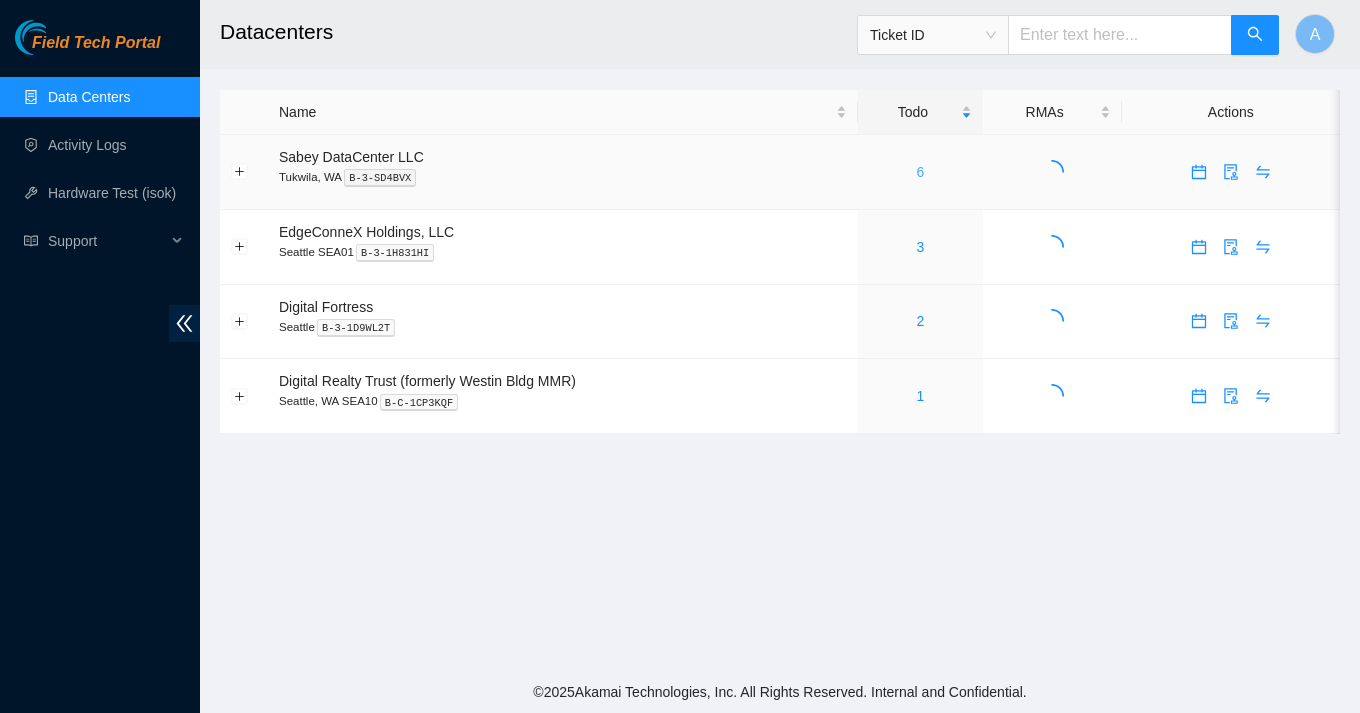 click on "6" at bounding box center (920, 172) 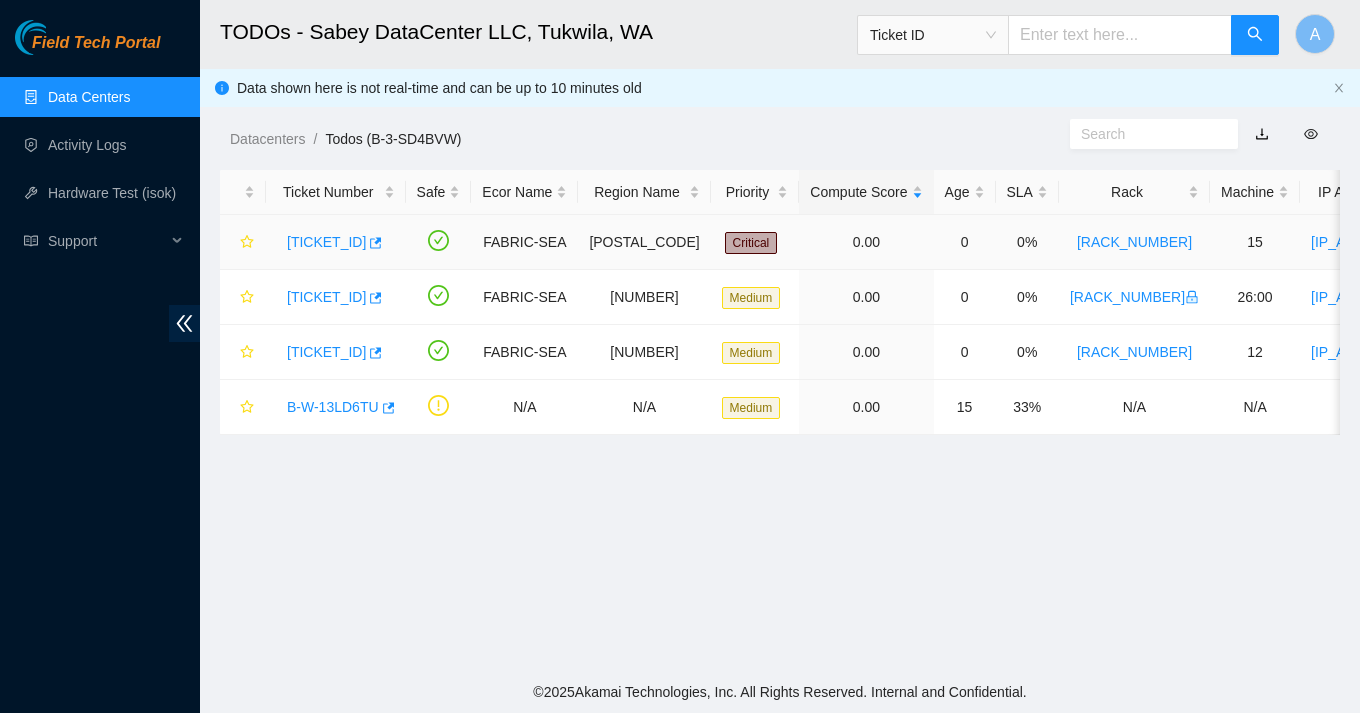 click on "[MACHINE_ID]" at bounding box center [326, 242] 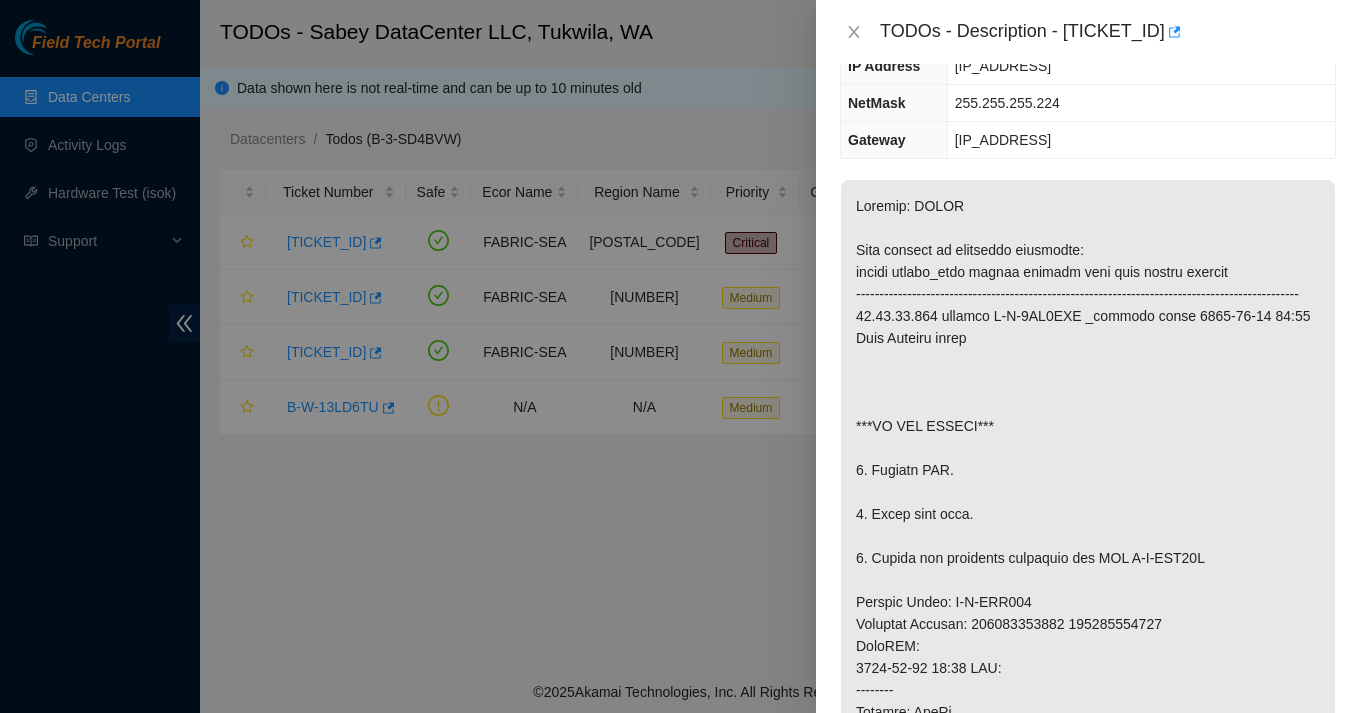 scroll, scrollTop: 0, scrollLeft: 0, axis: both 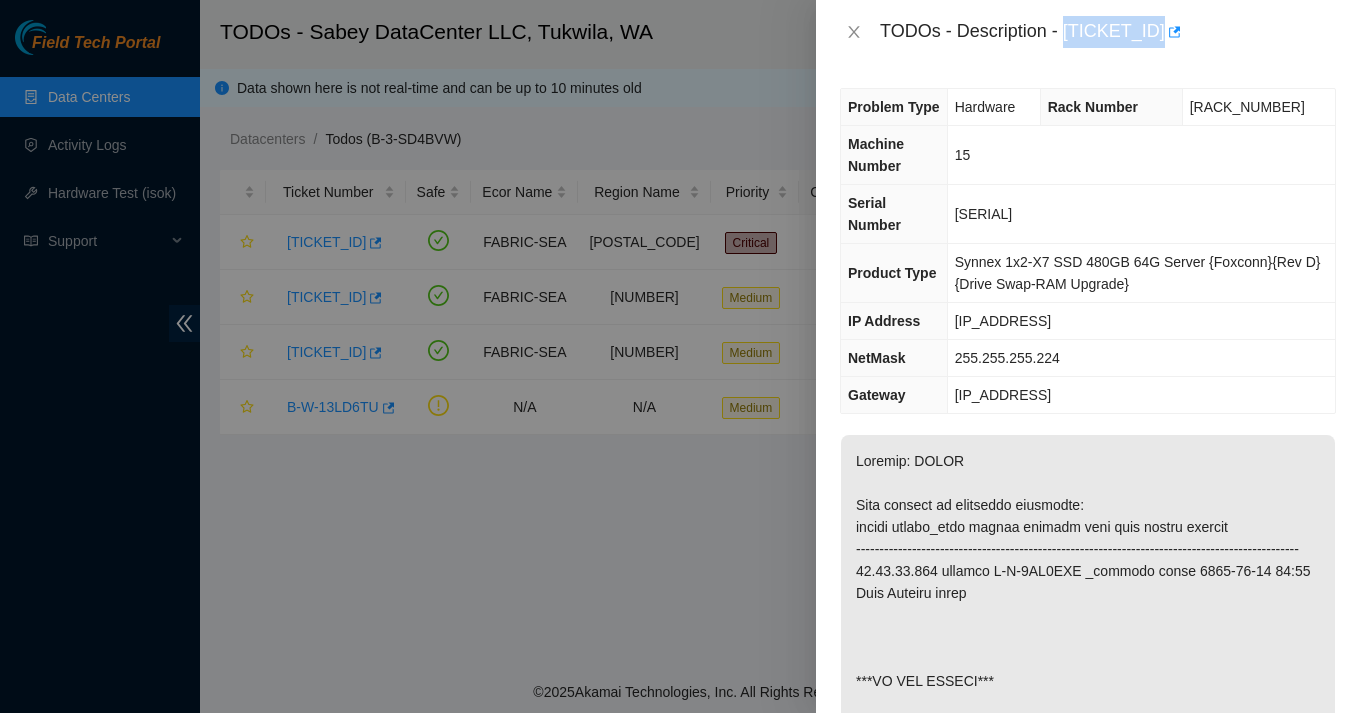 drag, startPoint x: 1069, startPoint y: 27, endPoint x: 1181, endPoint y: 26, distance: 112.00446 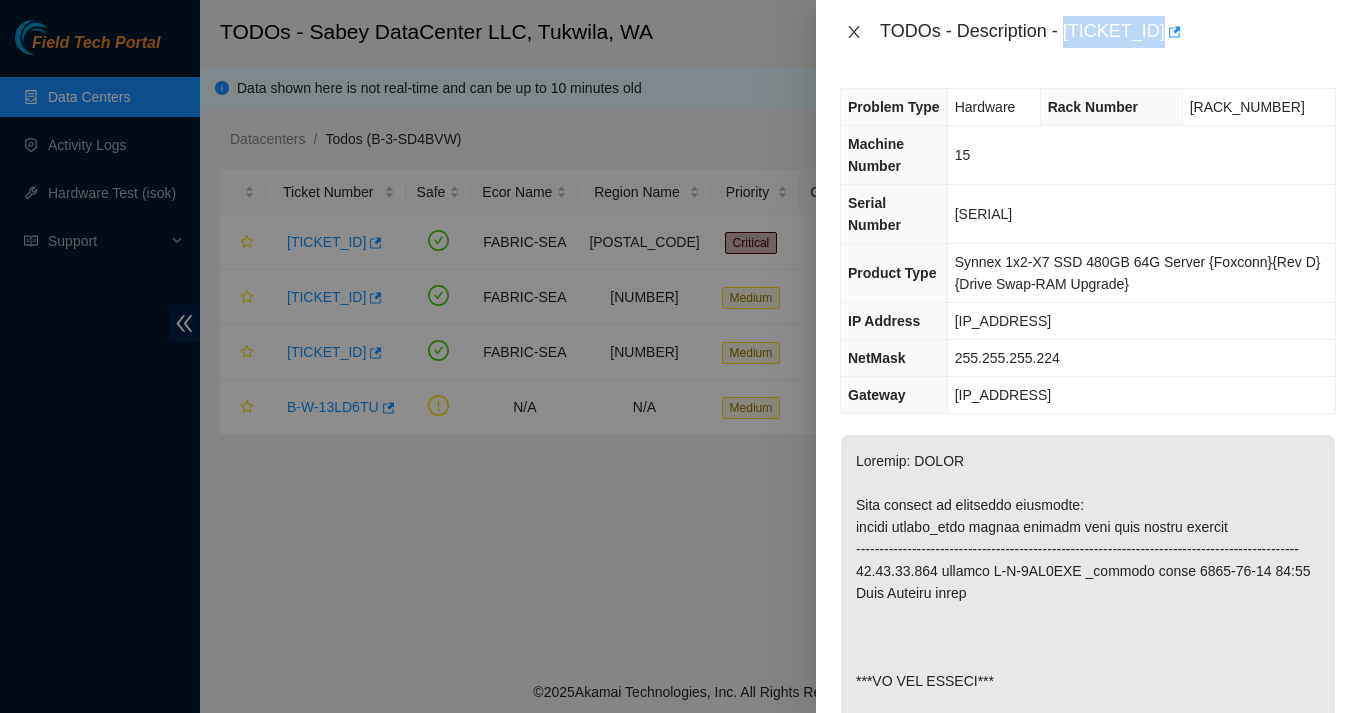 click at bounding box center (854, 32) 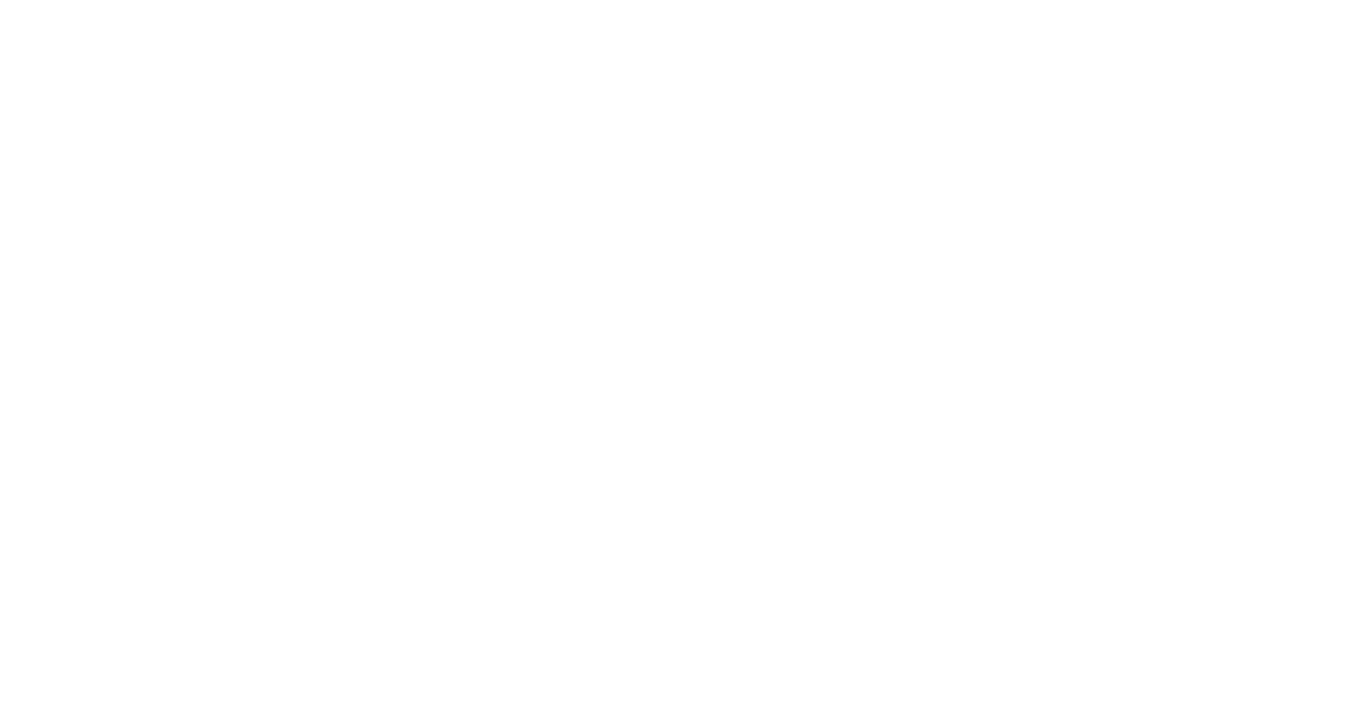 scroll, scrollTop: 0, scrollLeft: 0, axis: both 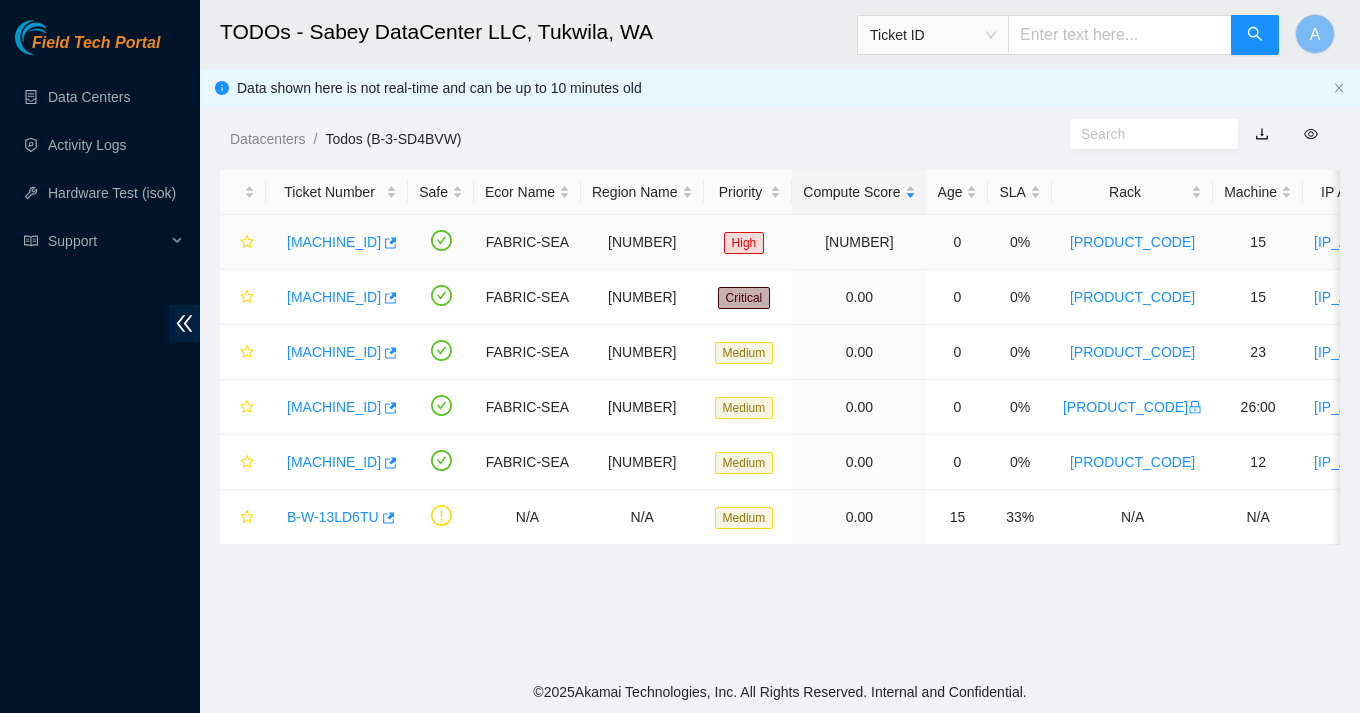 click on "[MACHINE_ID]" at bounding box center [337, 242] 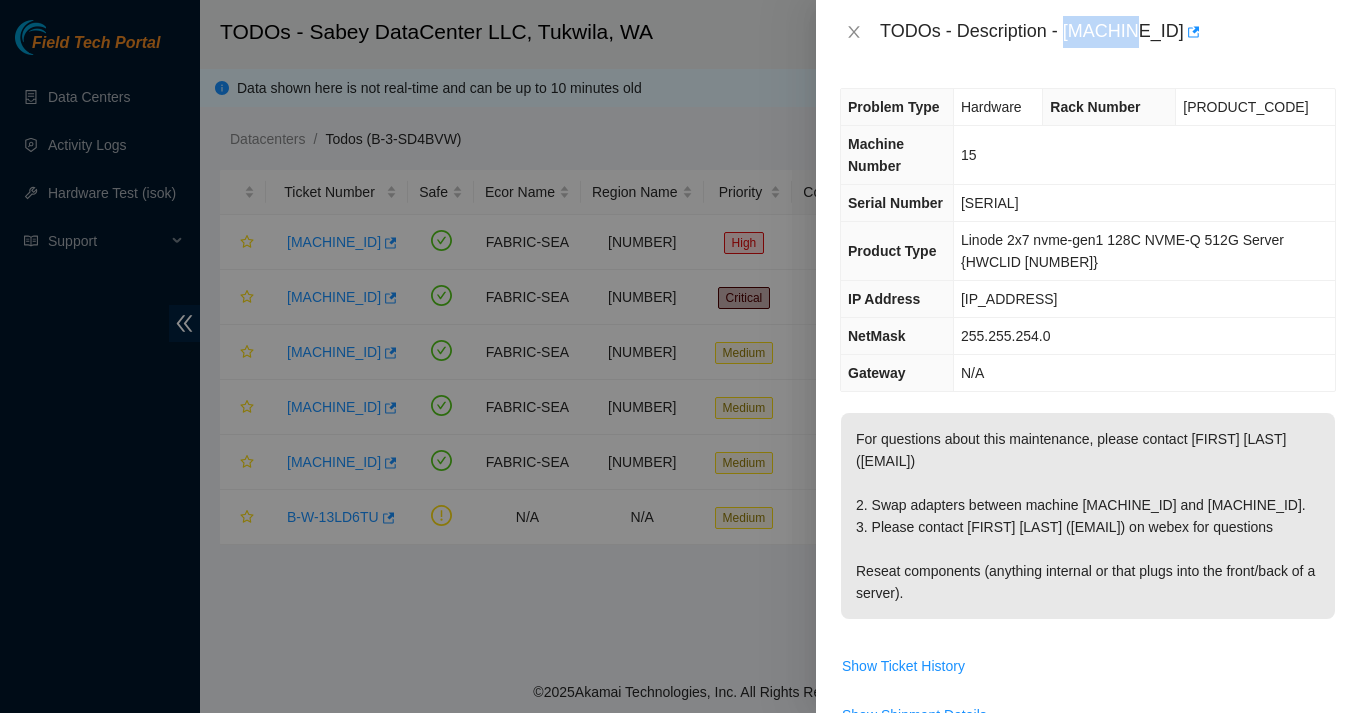 drag, startPoint x: 1067, startPoint y: 30, endPoint x: 1140, endPoint y: 35, distance: 73.171036 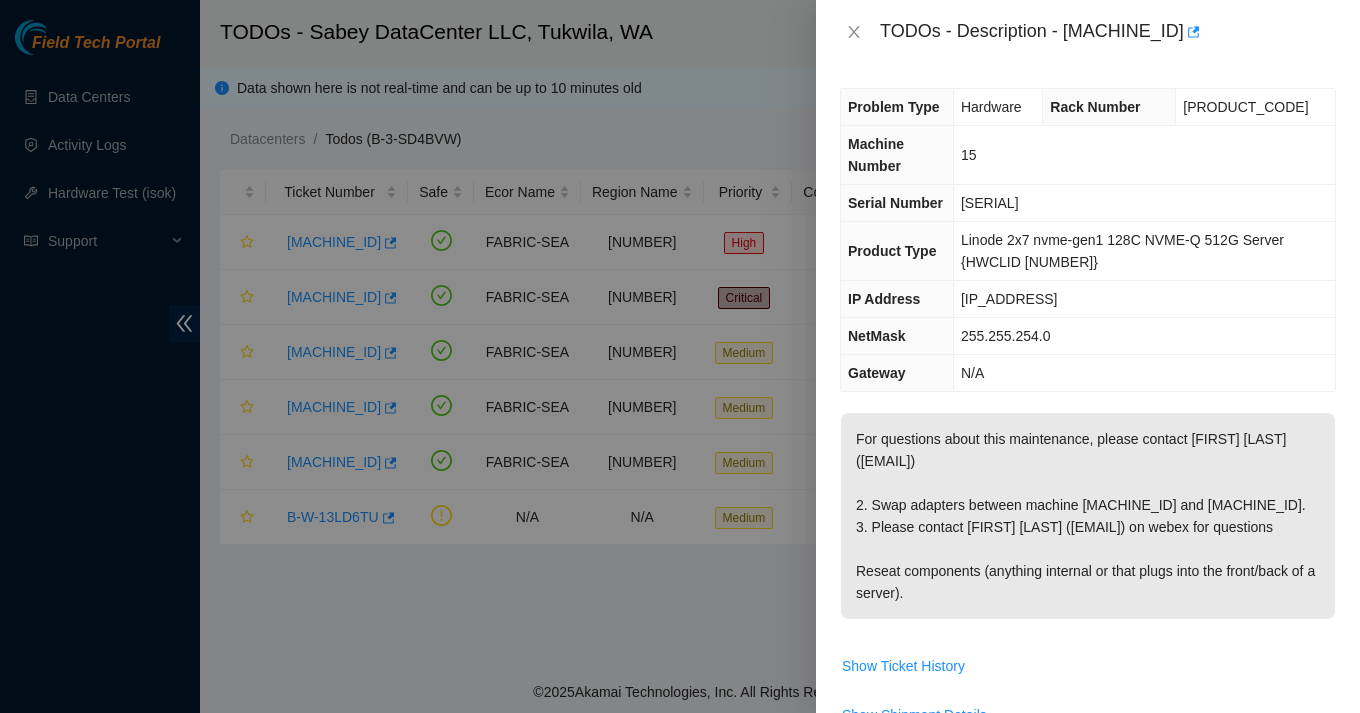 click on "TODOs - Description - [MACHINE_ID]" at bounding box center [1108, 32] 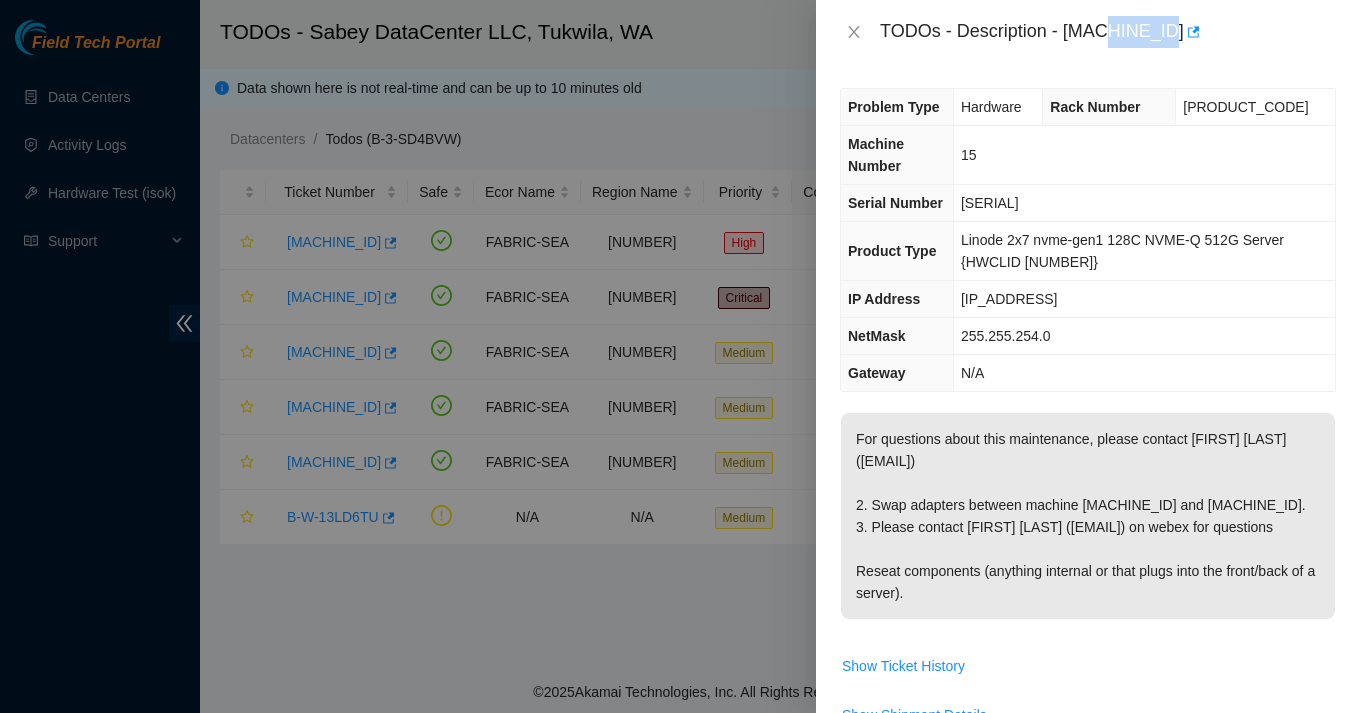 click on "TODOs - Description - [MACHINE_ID]" at bounding box center [1108, 32] 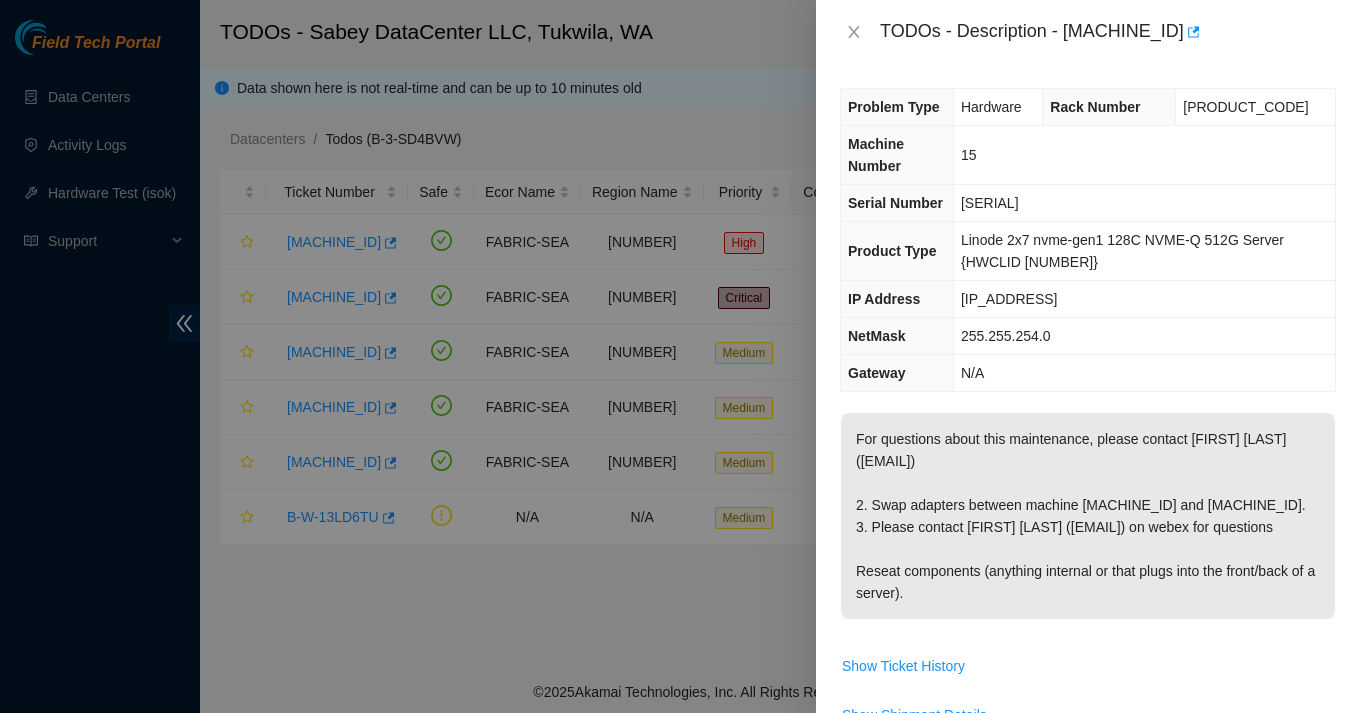 click on "TODOs - Description - [MACHINE_ID]" at bounding box center (1108, 32) 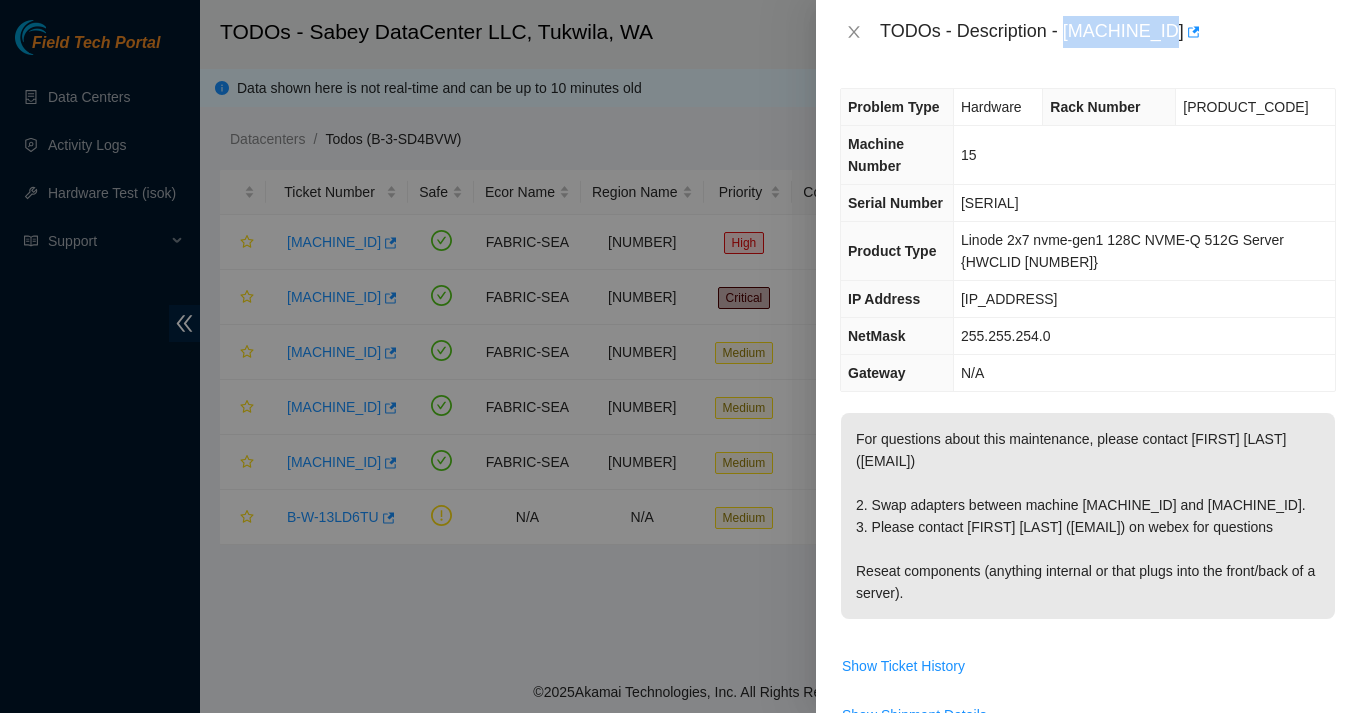 drag, startPoint x: 1067, startPoint y: 28, endPoint x: 1179, endPoint y: 30, distance: 112.01785 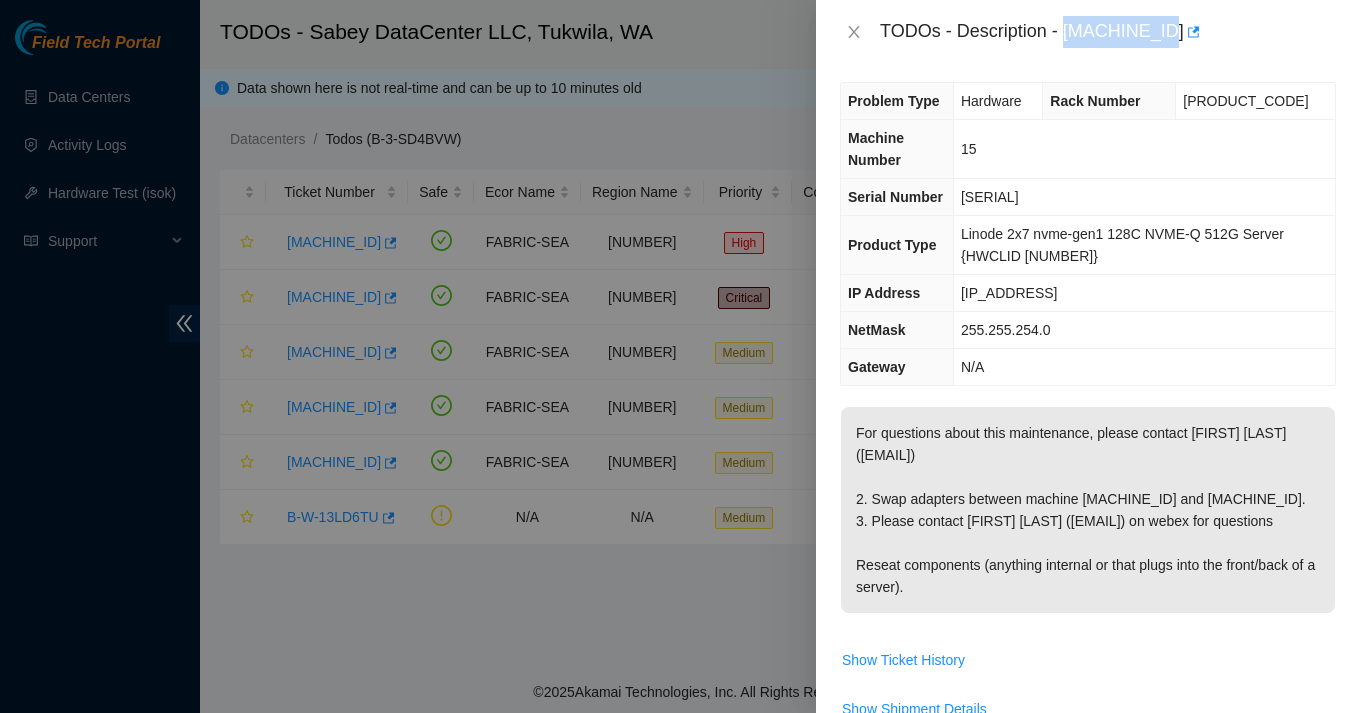 scroll, scrollTop: 0, scrollLeft: 0, axis: both 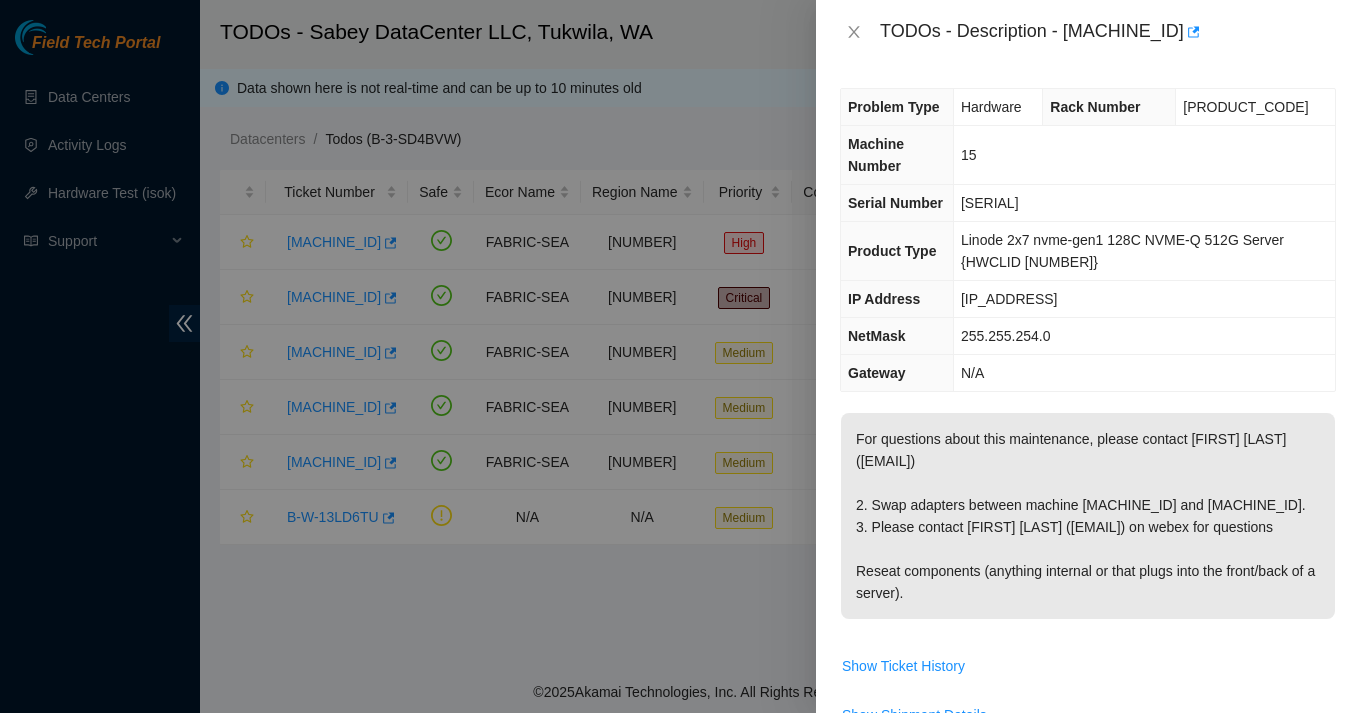click on "For questions about this maintenance, please contact [FIRST] [LAST] ([EMAIL])
2.  Swap adapters between machine [MACHINE_ID] and [MACHINE_ID].
3.  Please contact [FIRST] [LAST] ([EMAIL]) on webex for questions
Reseat components (anything internal or that plugs into the front/back of a server)." at bounding box center (1088, 516) 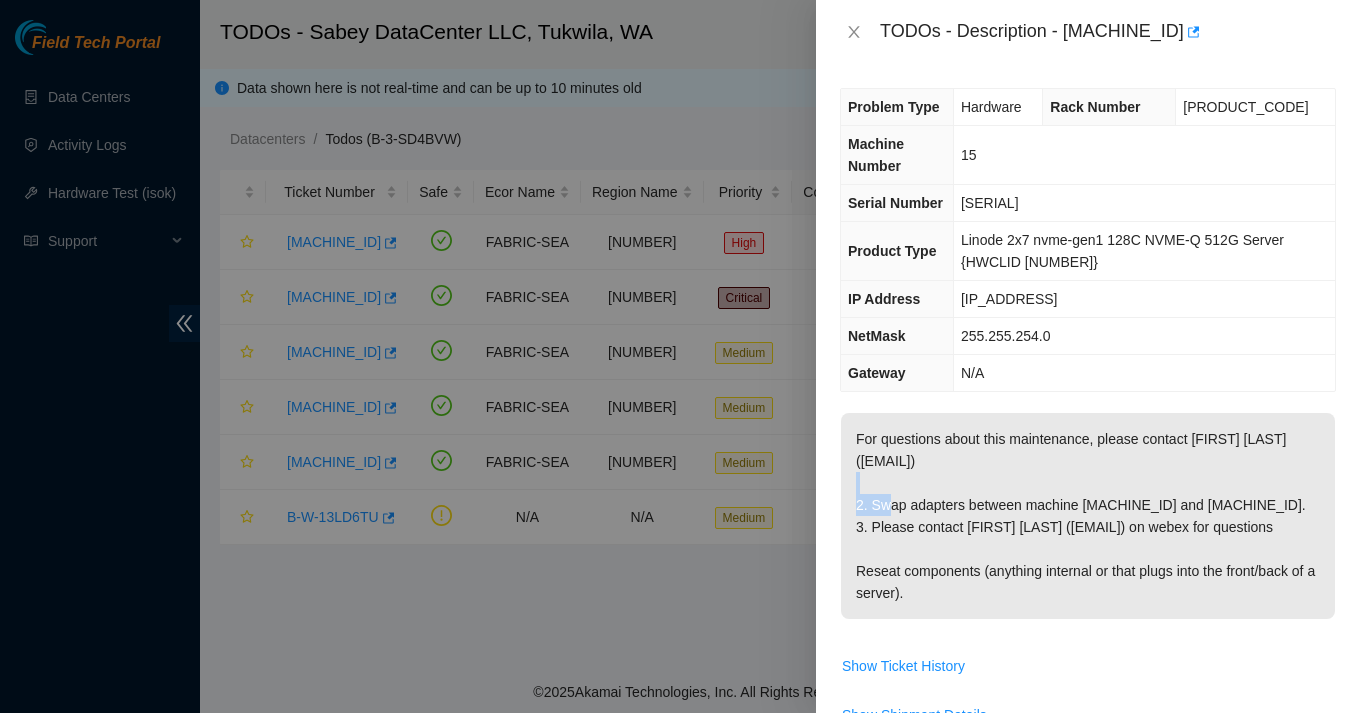 drag, startPoint x: 1011, startPoint y: 461, endPoint x: 961, endPoint y: 451, distance: 50.990196 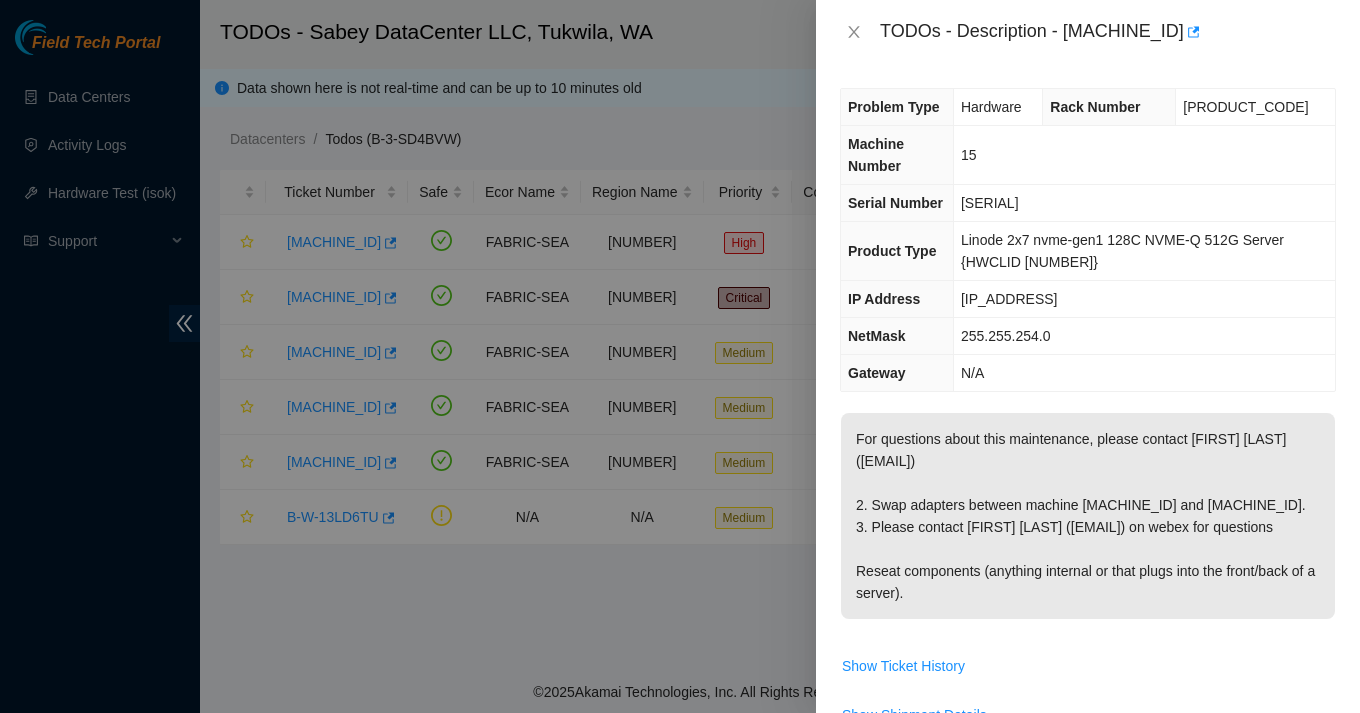click on "For questions about this maintenance, please contact [FIRST] [LAST] ([EMAIL])
2.  Swap adapters between machine [MACHINE_ID] and [MACHINE_ID].
3.  Please contact [FIRST] [LAST] ([EMAIL]) on webex for questions
Reseat components (anything internal or that plugs into the front/back of a server)." at bounding box center [1088, 516] 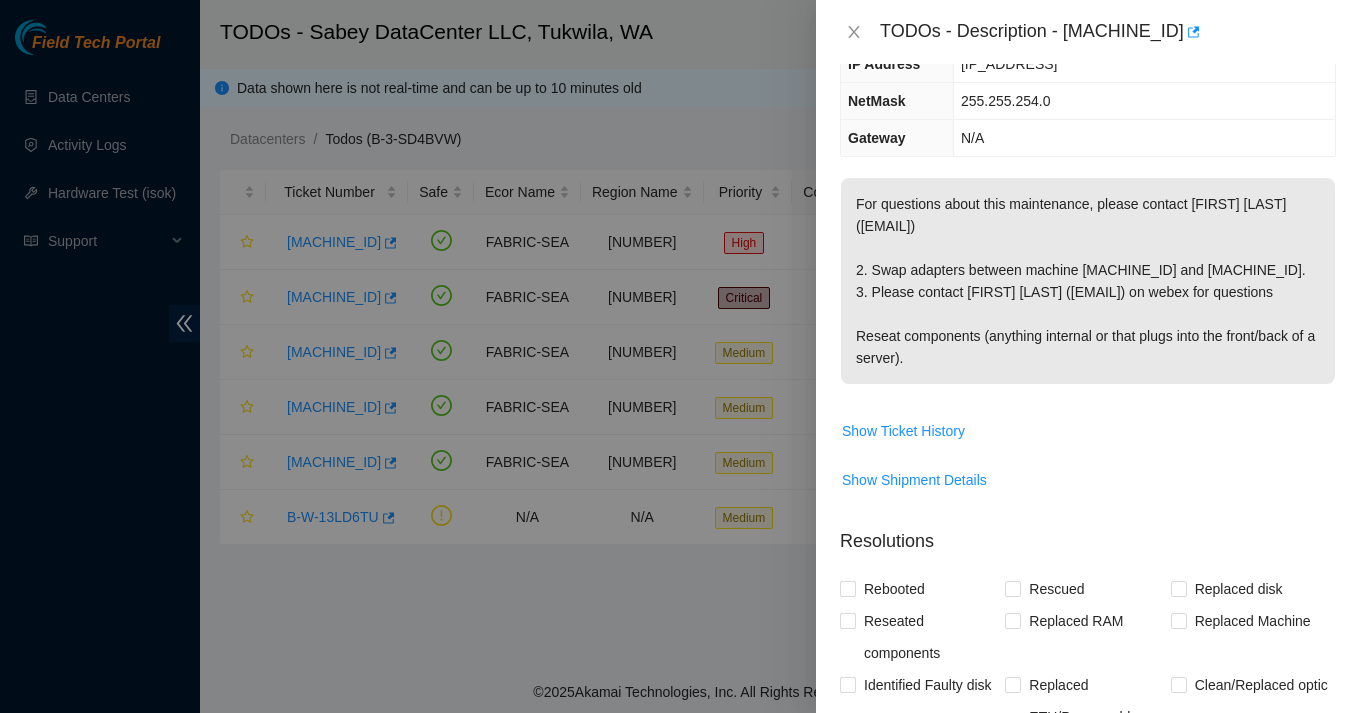 scroll, scrollTop: 236, scrollLeft: 0, axis: vertical 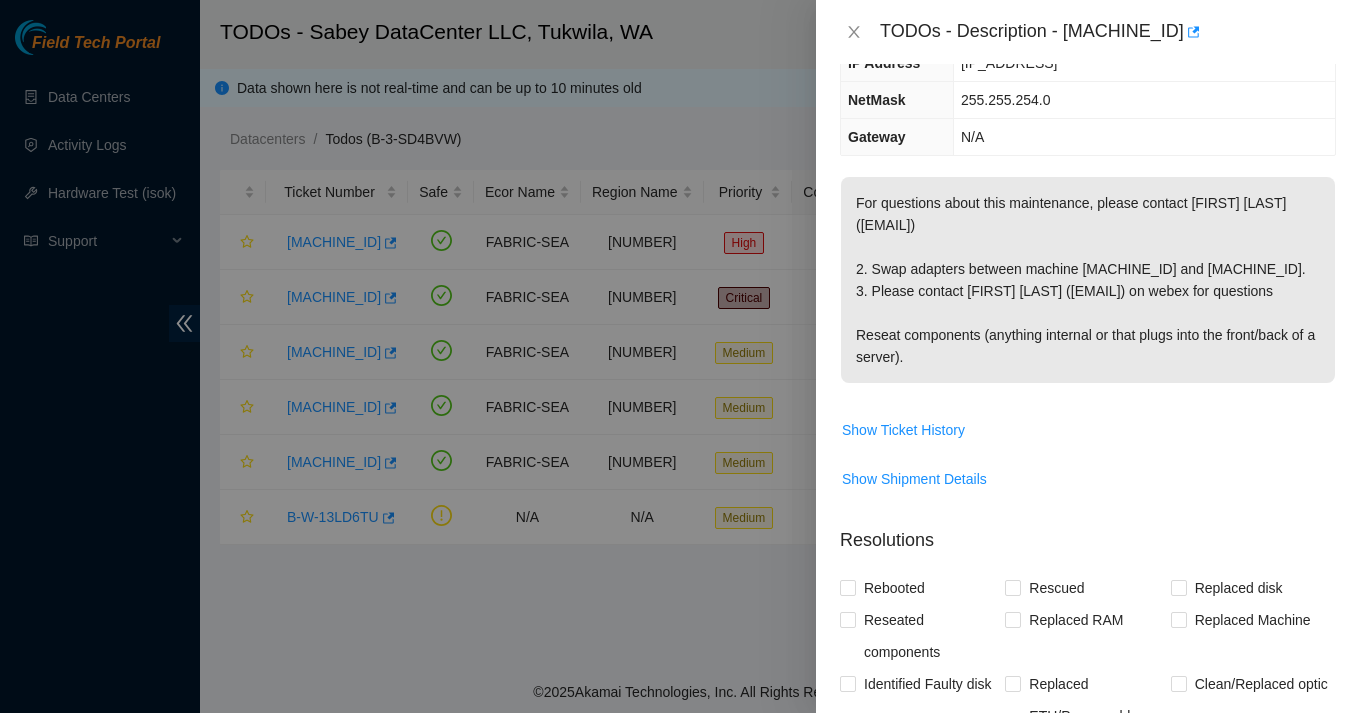 click at bounding box center (680, 356) 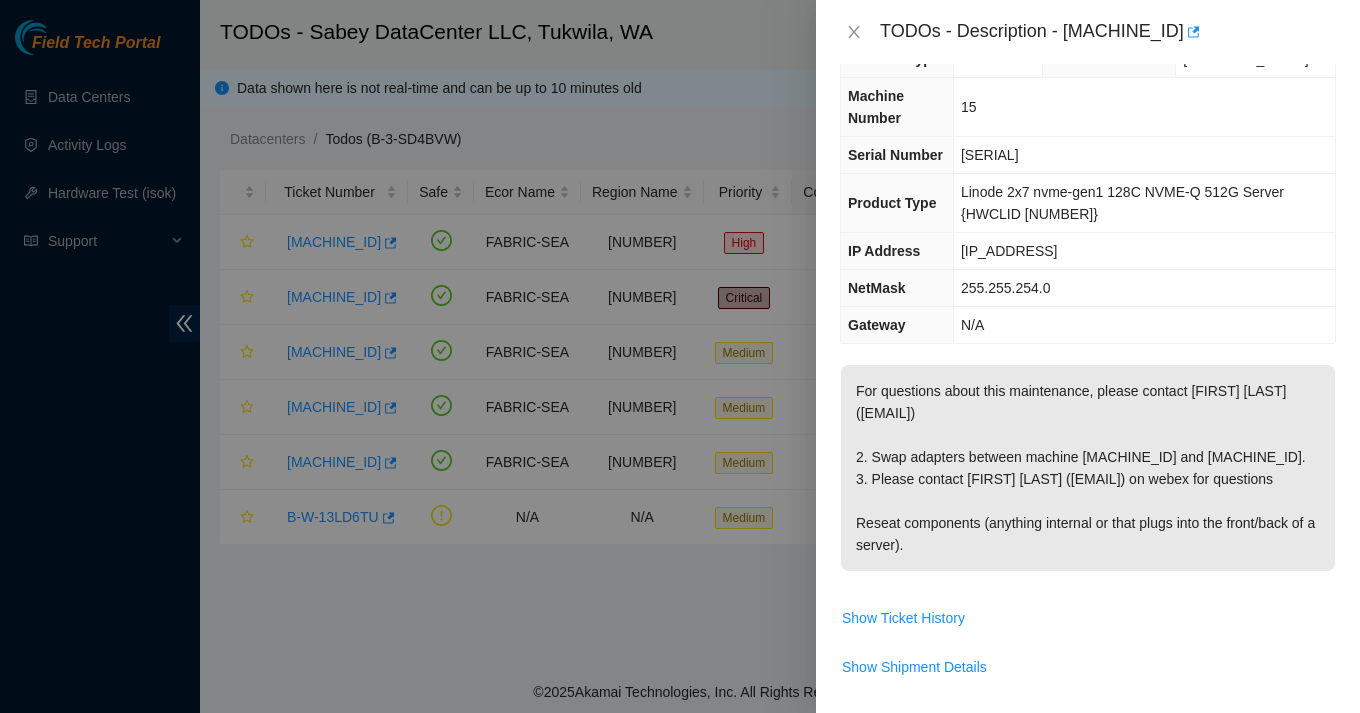 scroll, scrollTop: 49, scrollLeft: 0, axis: vertical 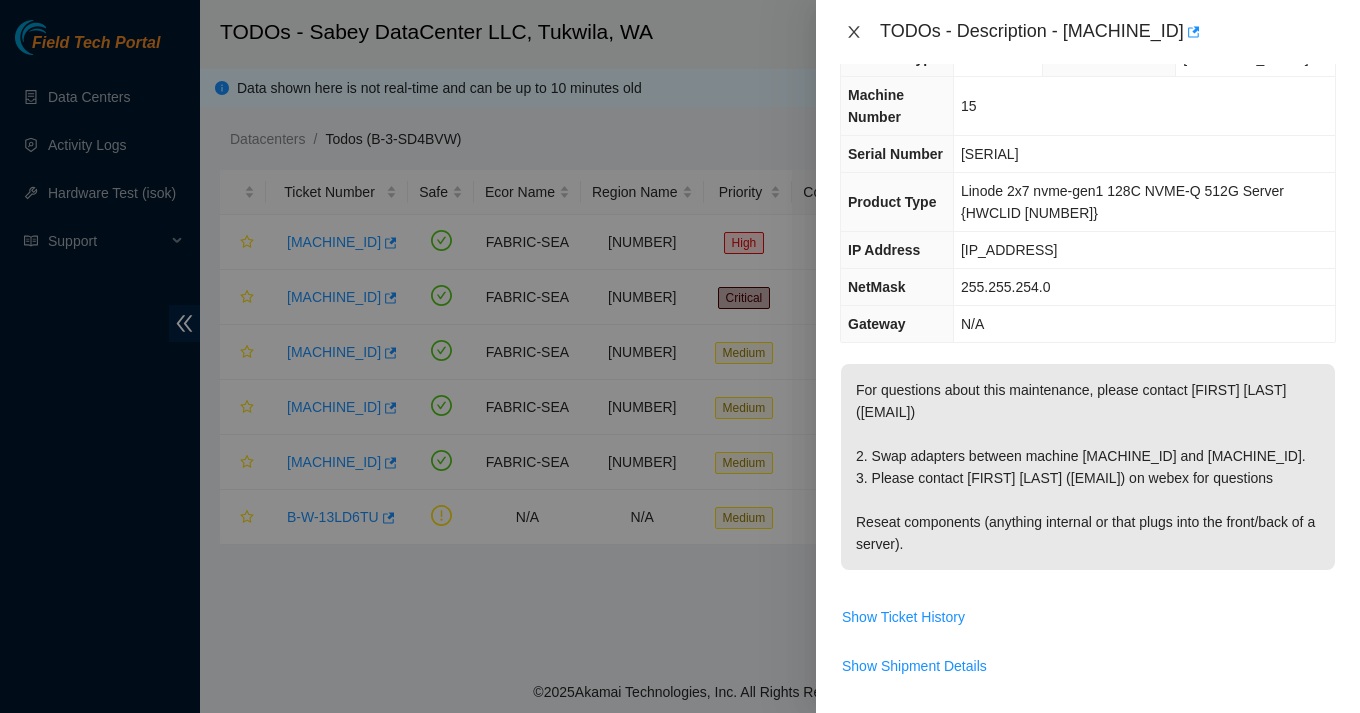 click 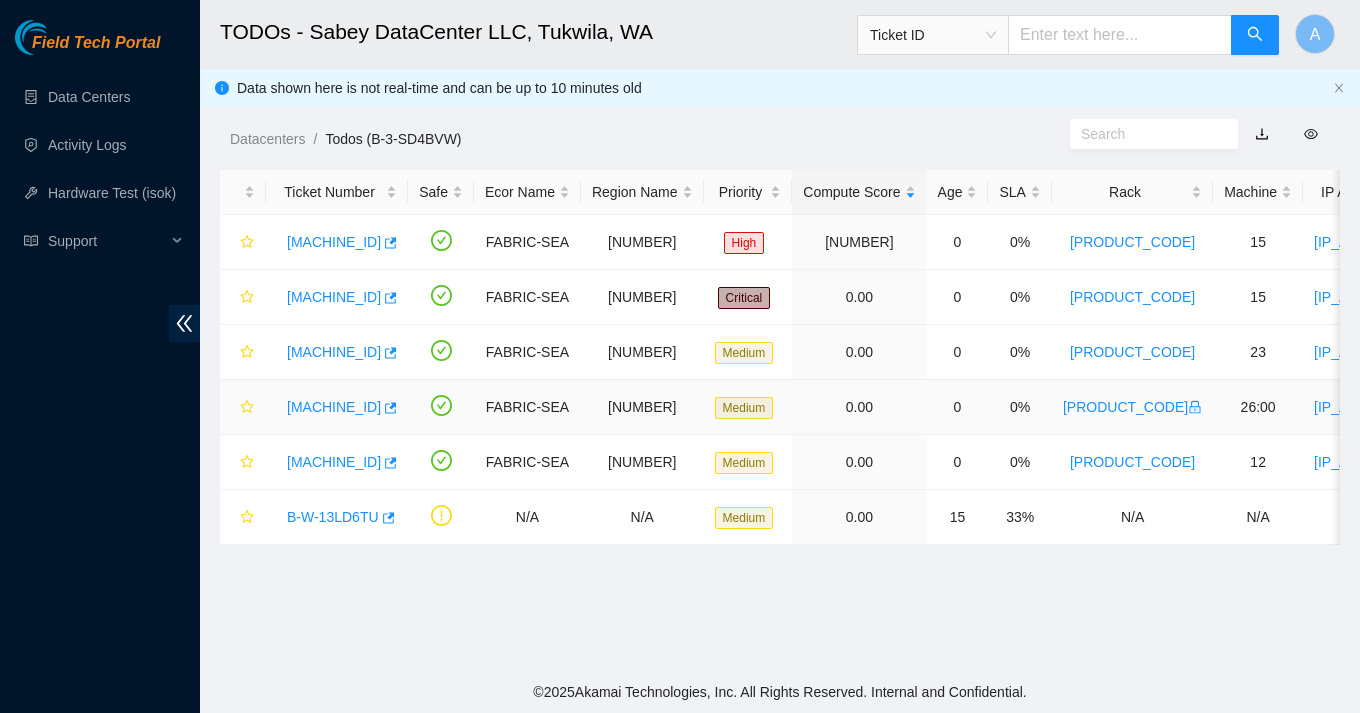 scroll, scrollTop: 60, scrollLeft: 0, axis: vertical 